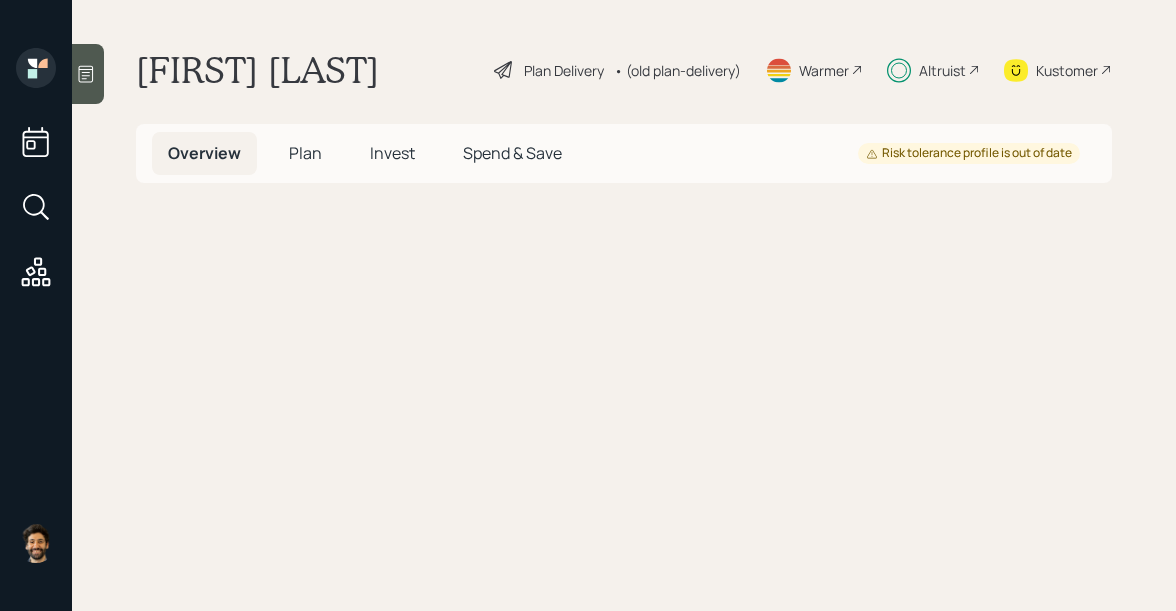 scroll, scrollTop: 0, scrollLeft: 0, axis: both 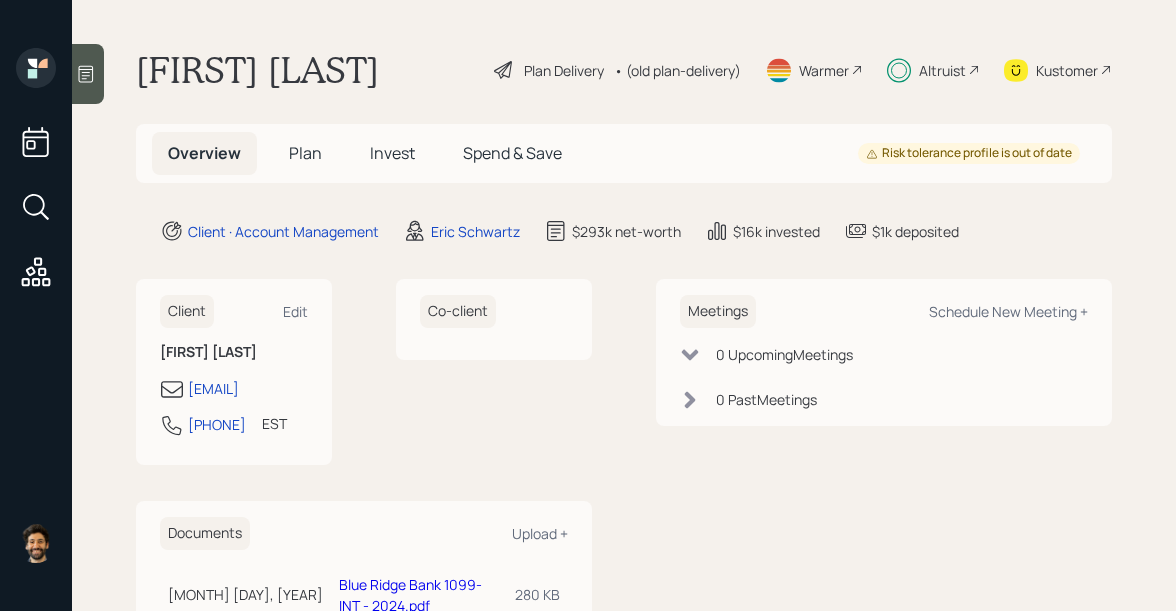 click on "Invest" at bounding box center [305, 153] 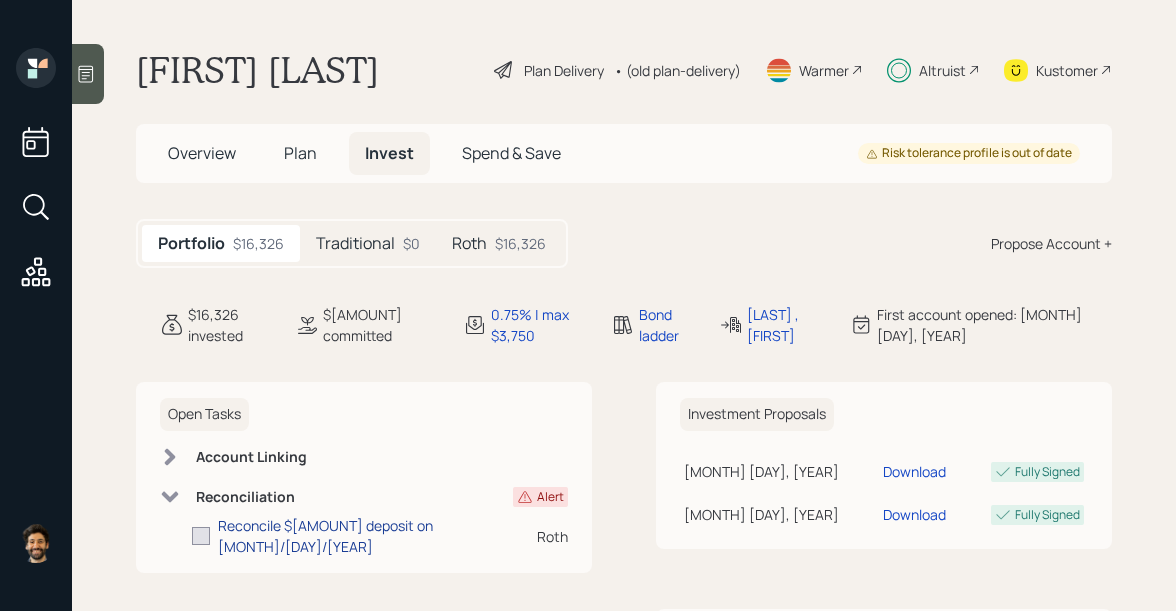 click on "Reconcile $[AMOUNT] deposit on [MONTH]/[DAY]/[YEAR]" at bounding box center (377, 536) 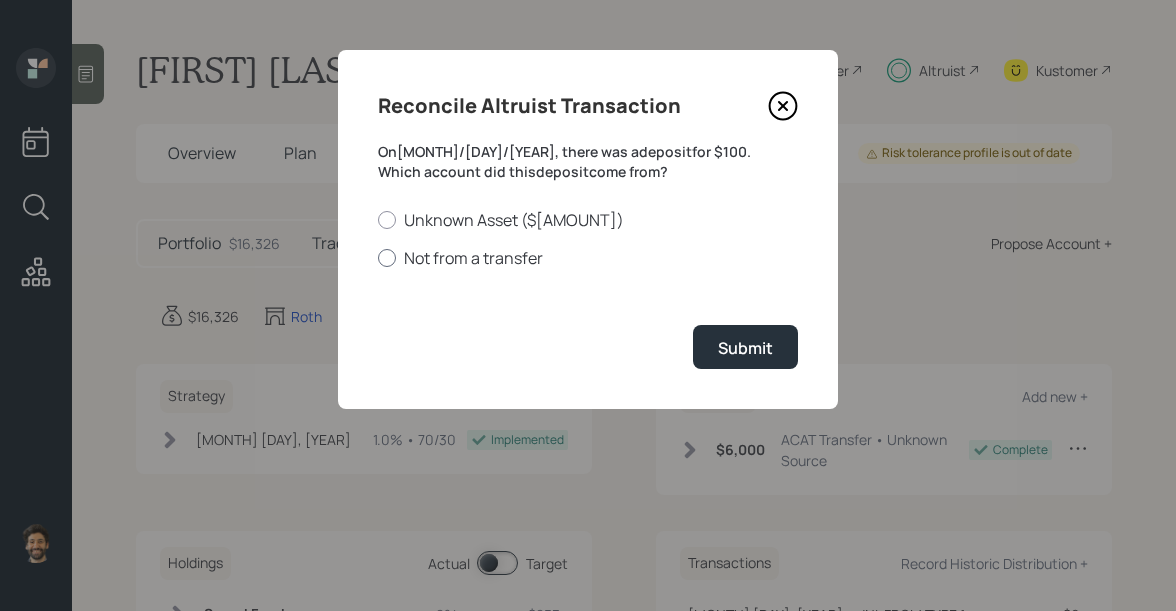 click on "Not from a transfer" at bounding box center [588, 258] 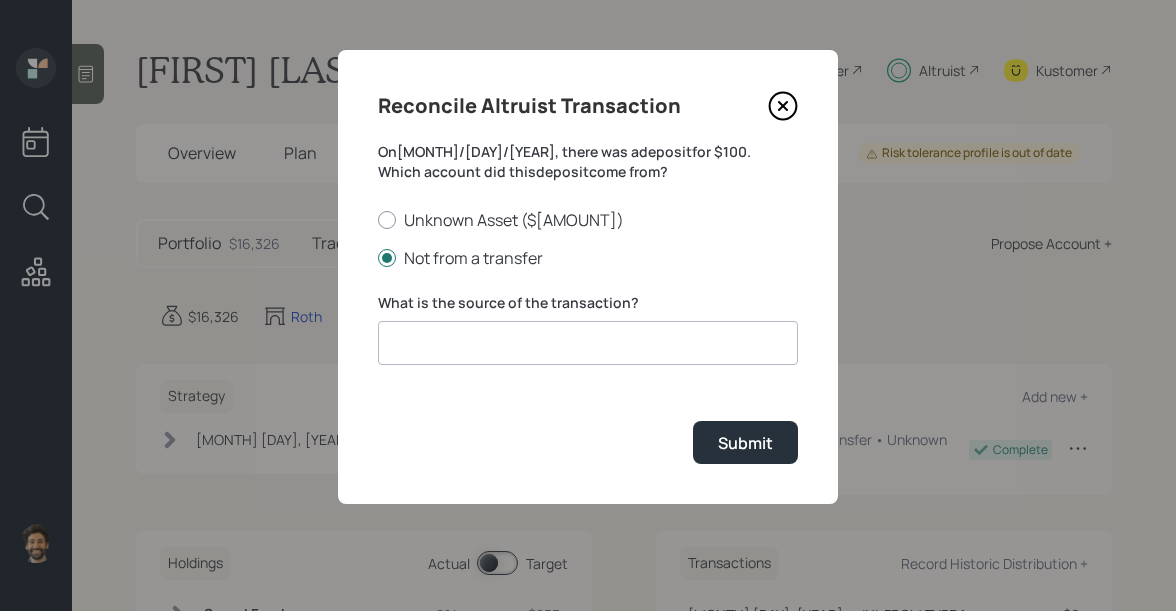 click at bounding box center (588, 343) 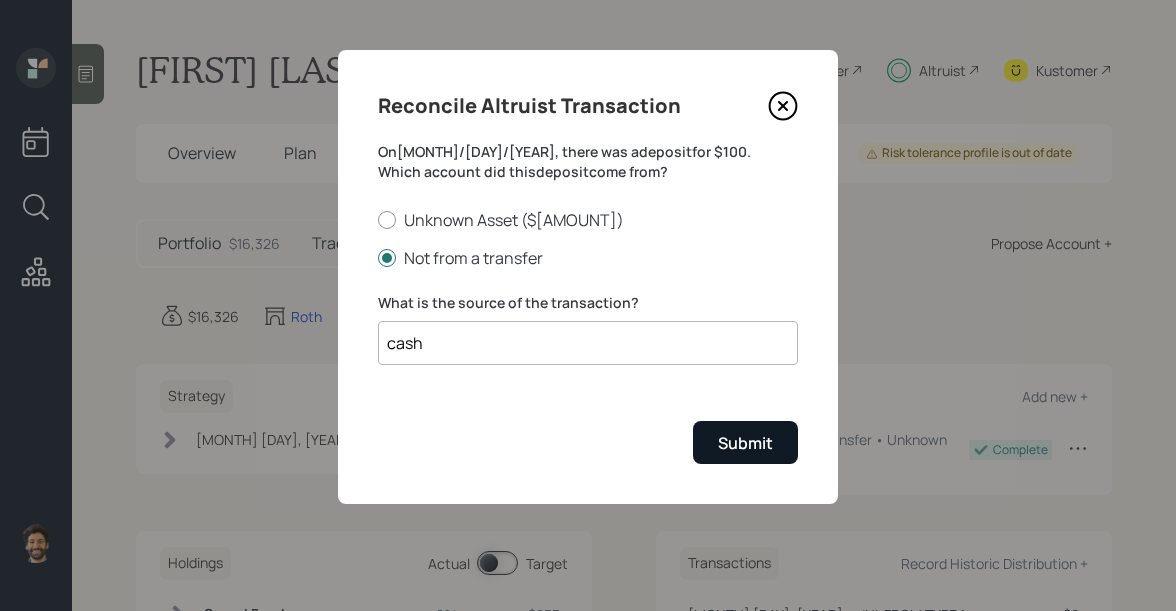 type on "cash" 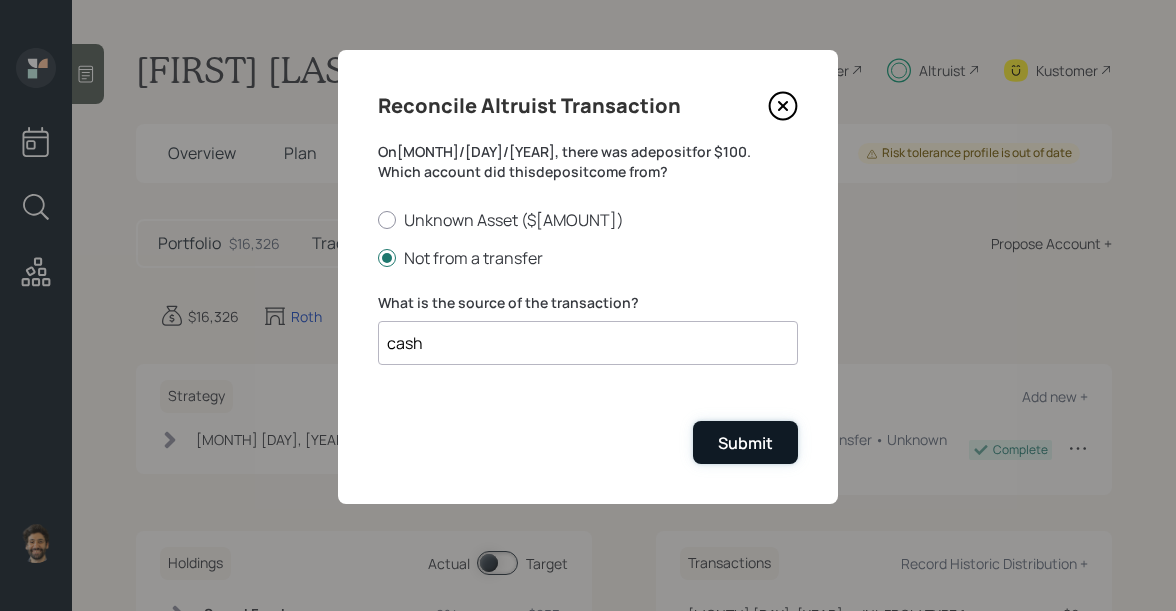 click on "Submit" at bounding box center (745, 443) 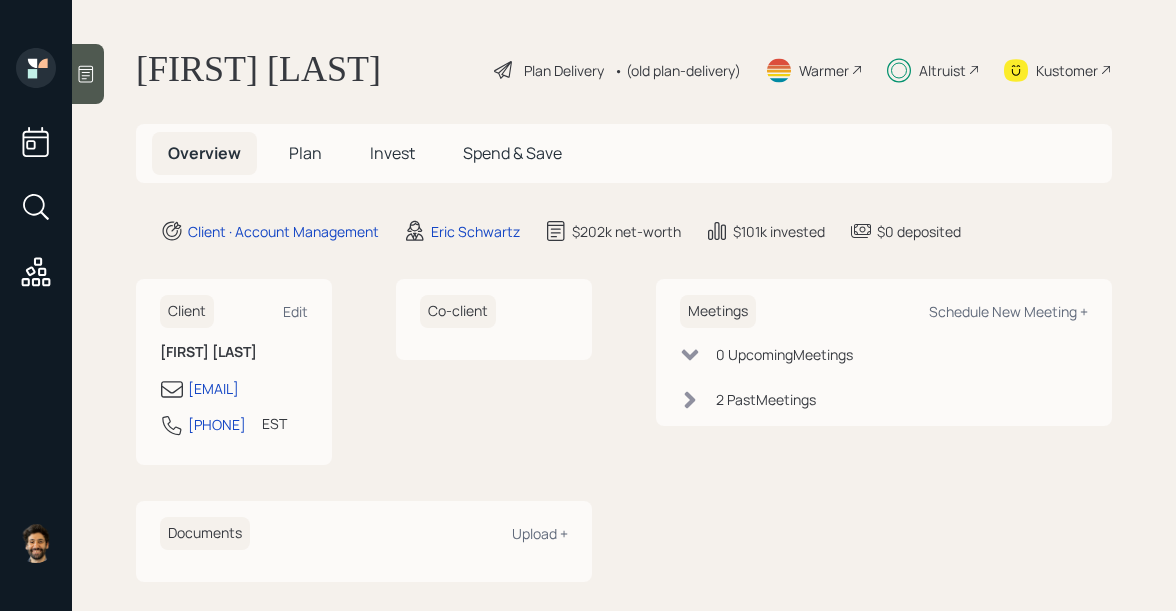 scroll, scrollTop: 0, scrollLeft: 0, axis: both 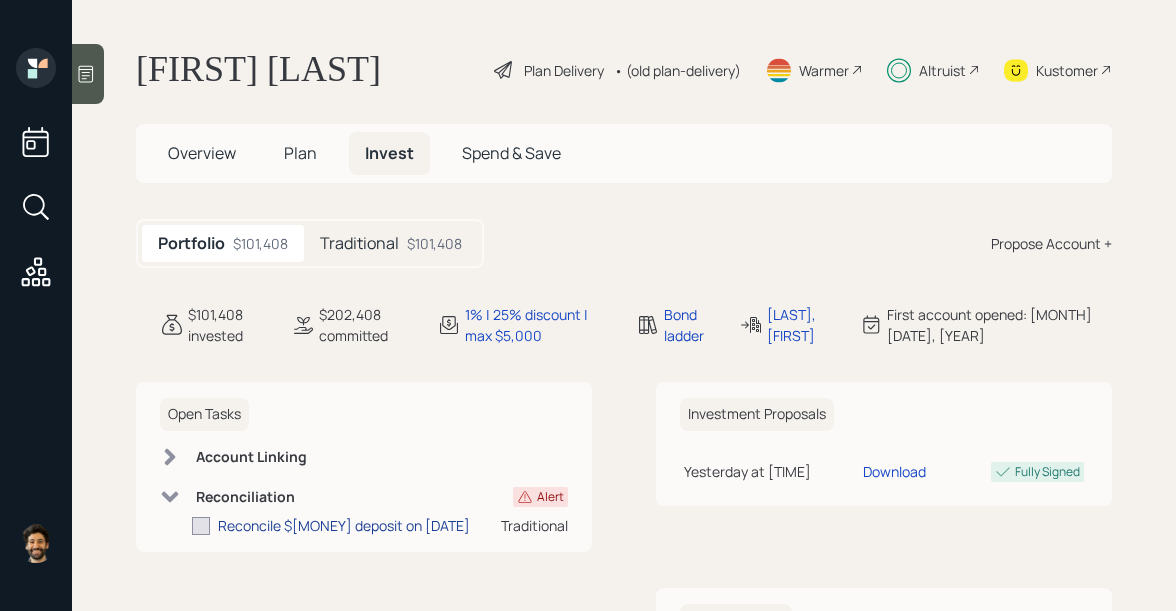 click on "Reconcile $101,408 deposit on 07/06/2025" at bounding box center [344, 525] 